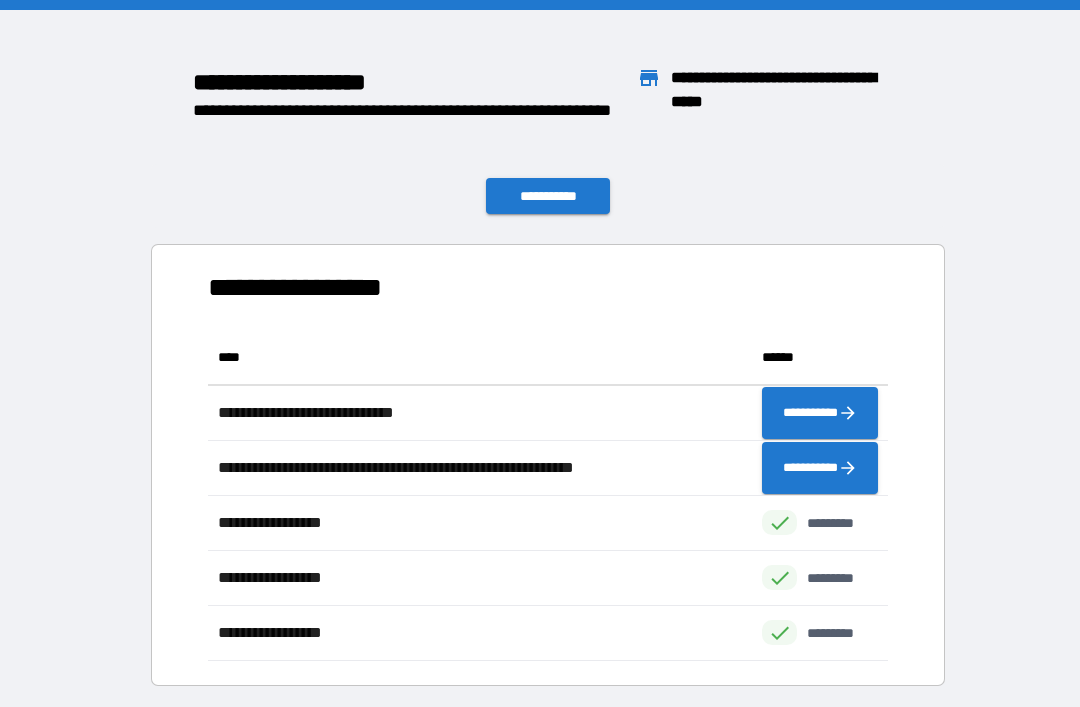 scroll, scrollTop: 0, scrollLeft: 0, axis: both 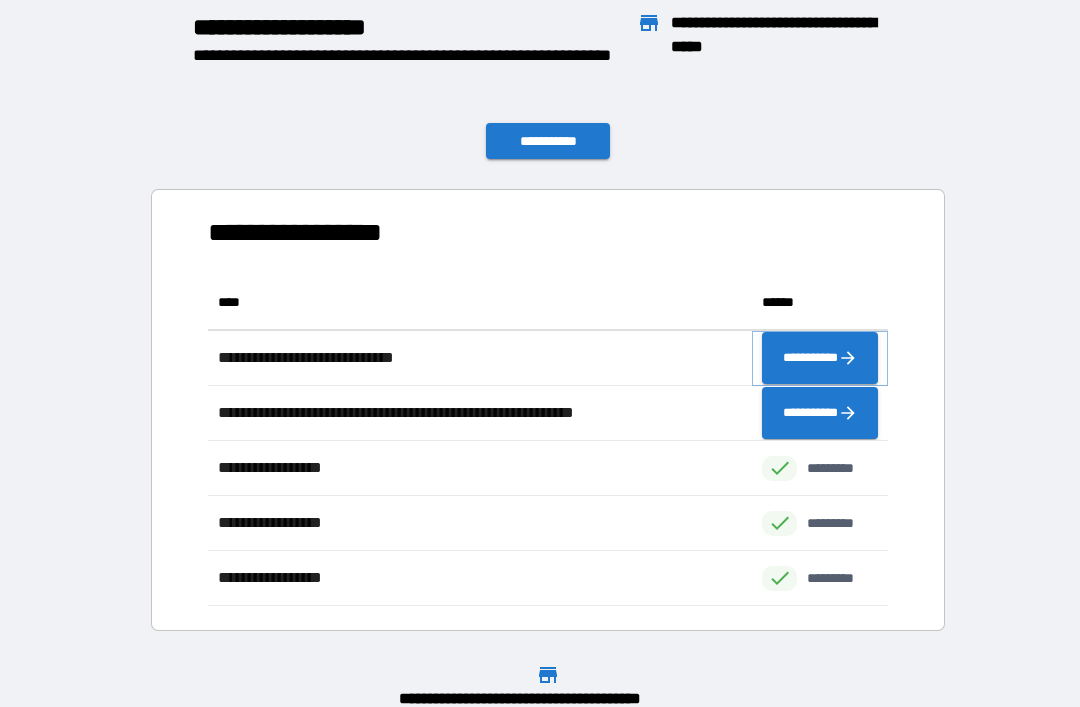 click 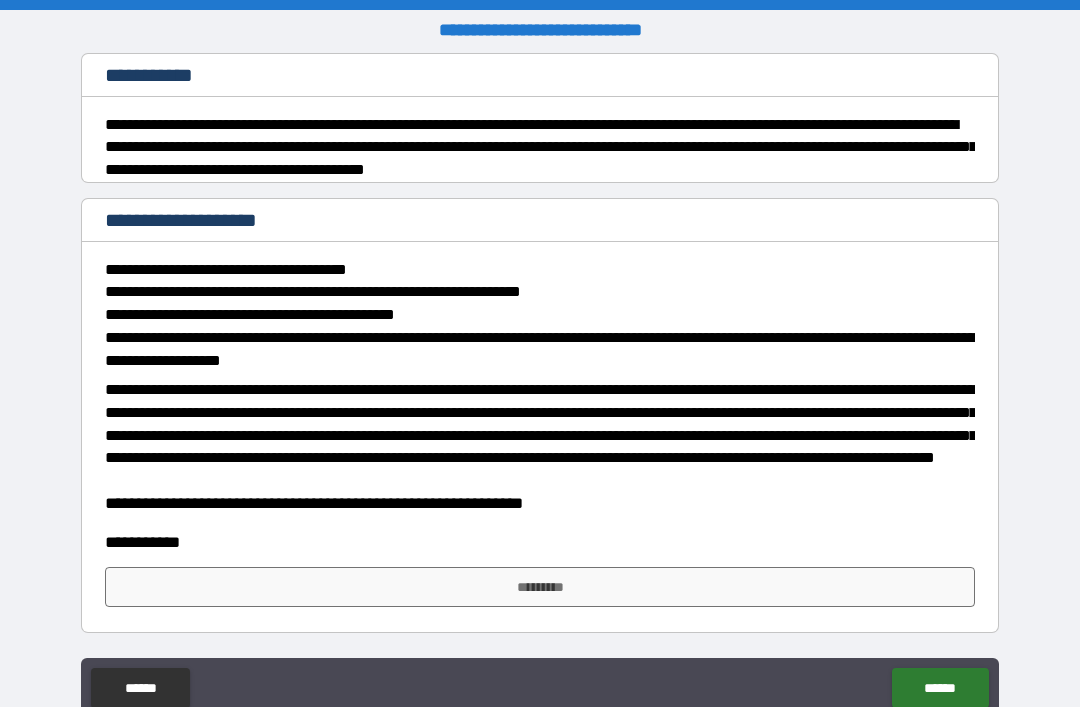 scroll, scrollTop: 1889, scrollLeft: 0, axis: vertical 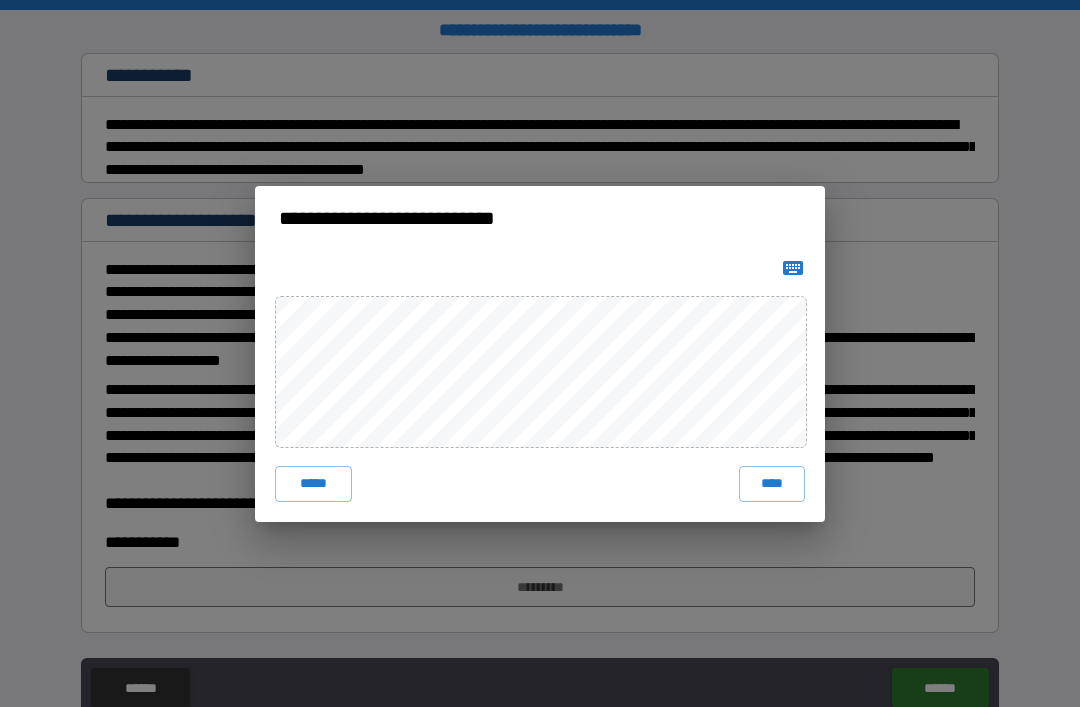 click on "****" at bounding box center (772, 484) 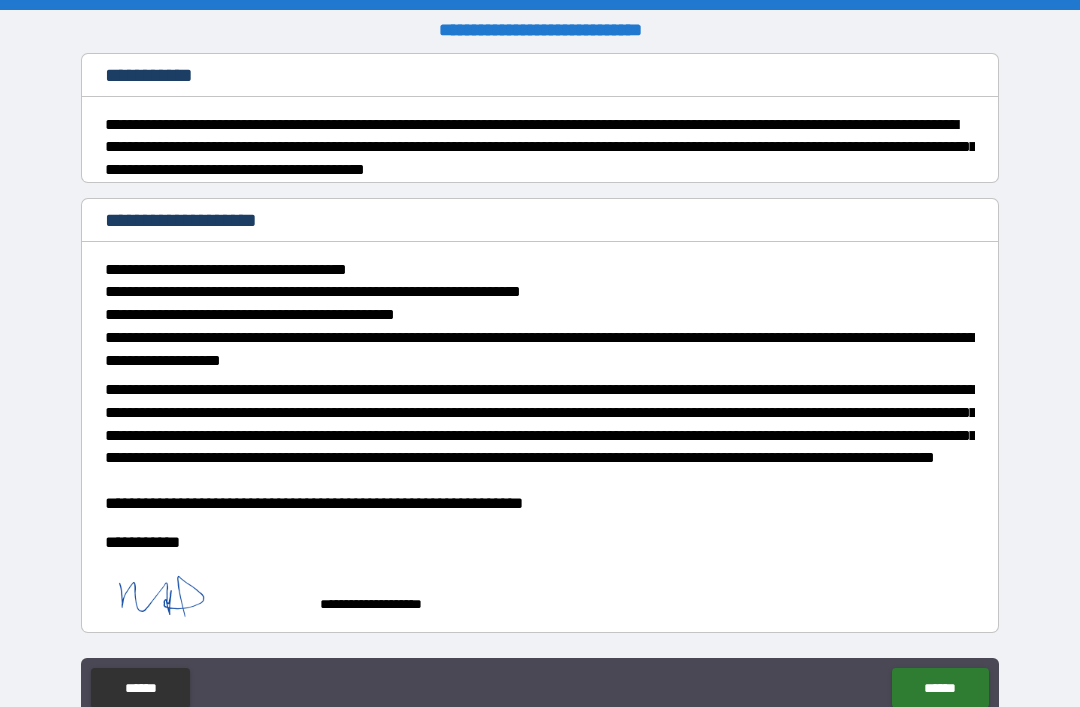 scroll, scrollTop: 1879, scrollLeft: 0, axis: vertical 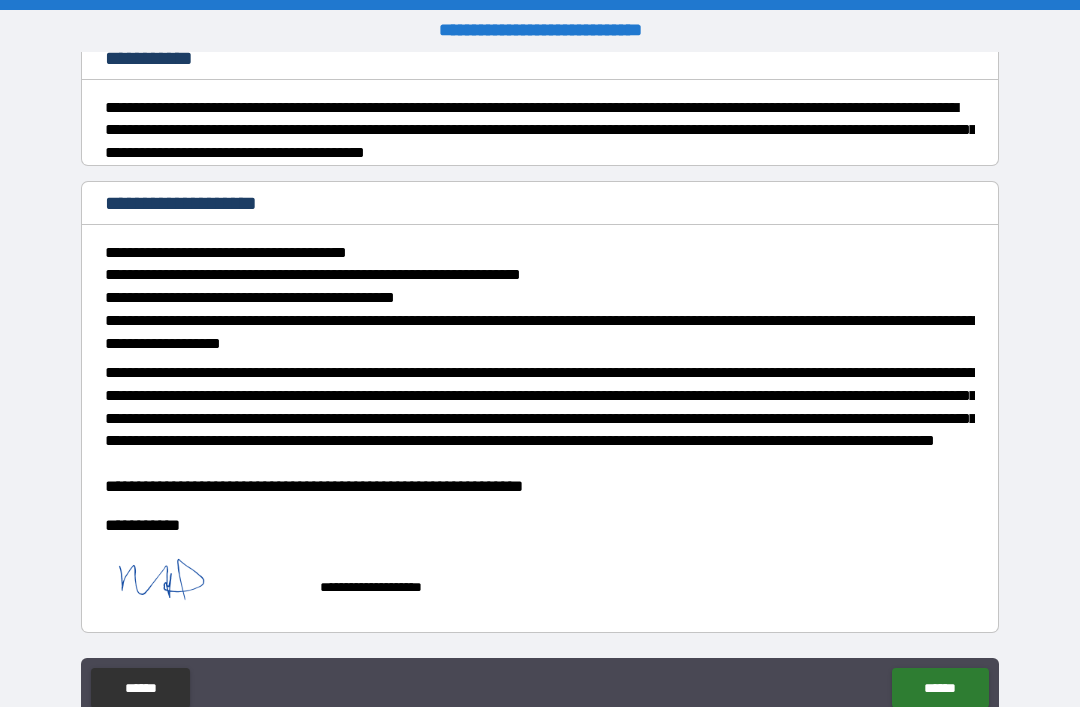 click on "******" at bounding box center [940, 688] 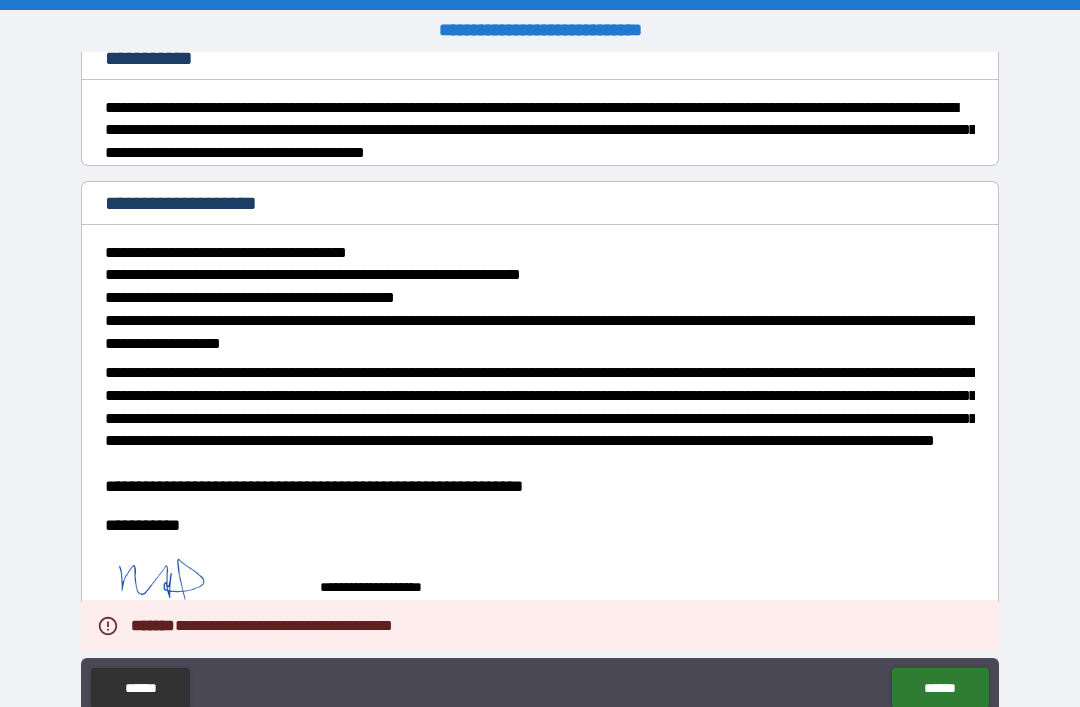type on "*" 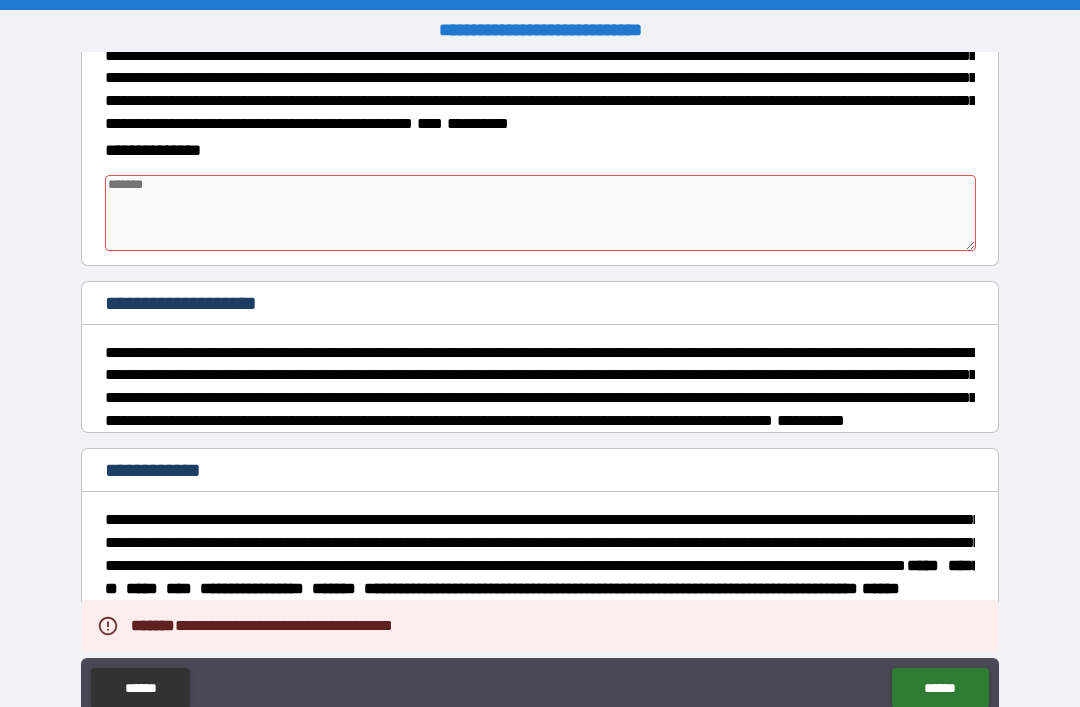 scroll, scrollTop: 1114, scrollLeft: 0, axis: vertical 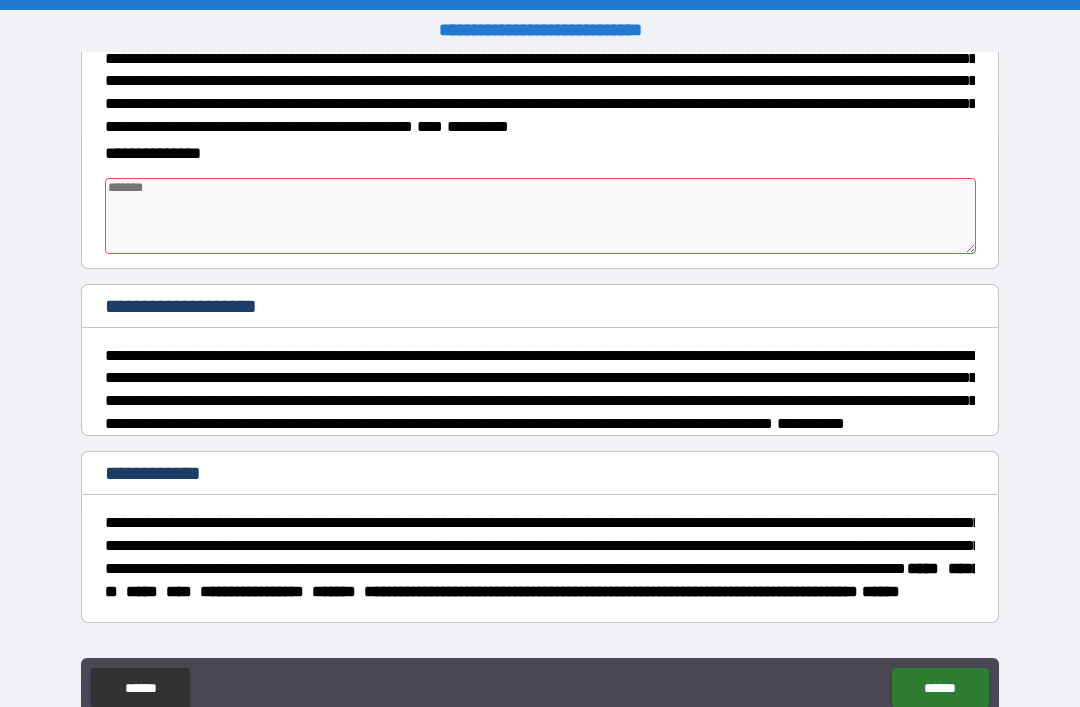 click at bounding box center [540, 216] 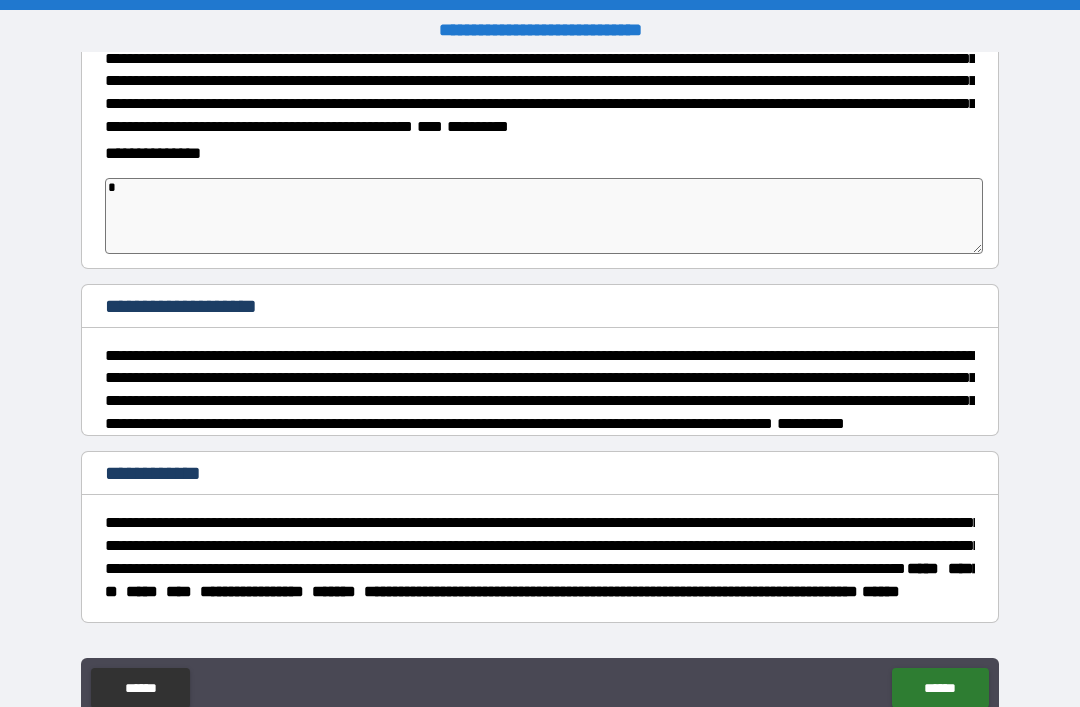 type on "*" 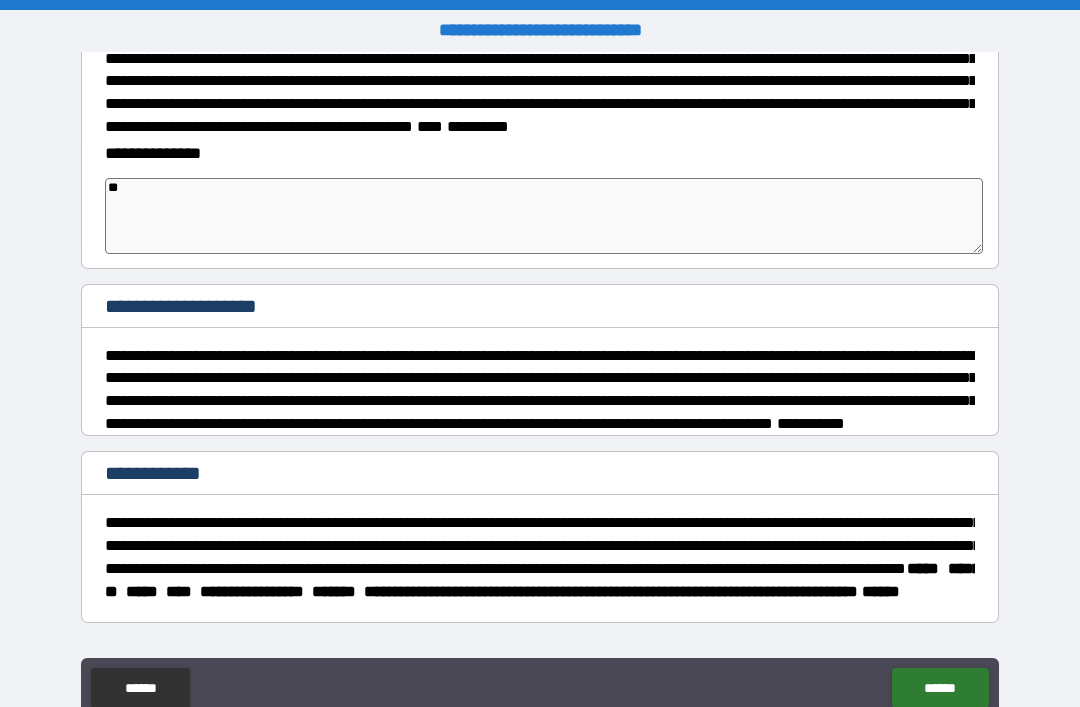 type on "*" 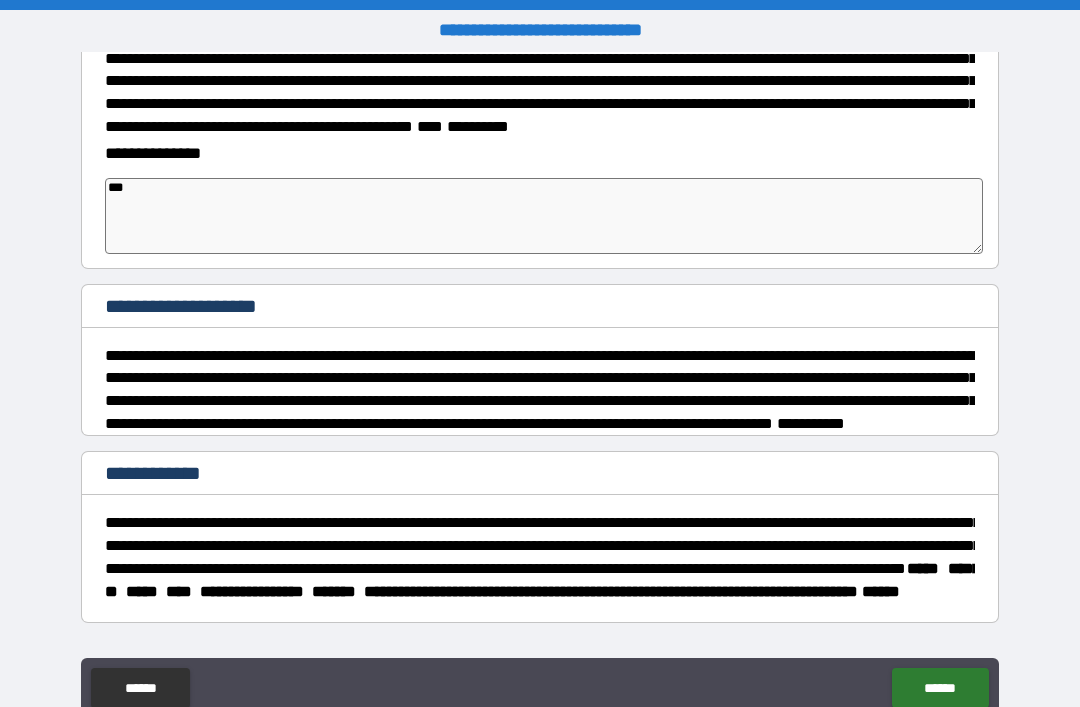 type on "*" 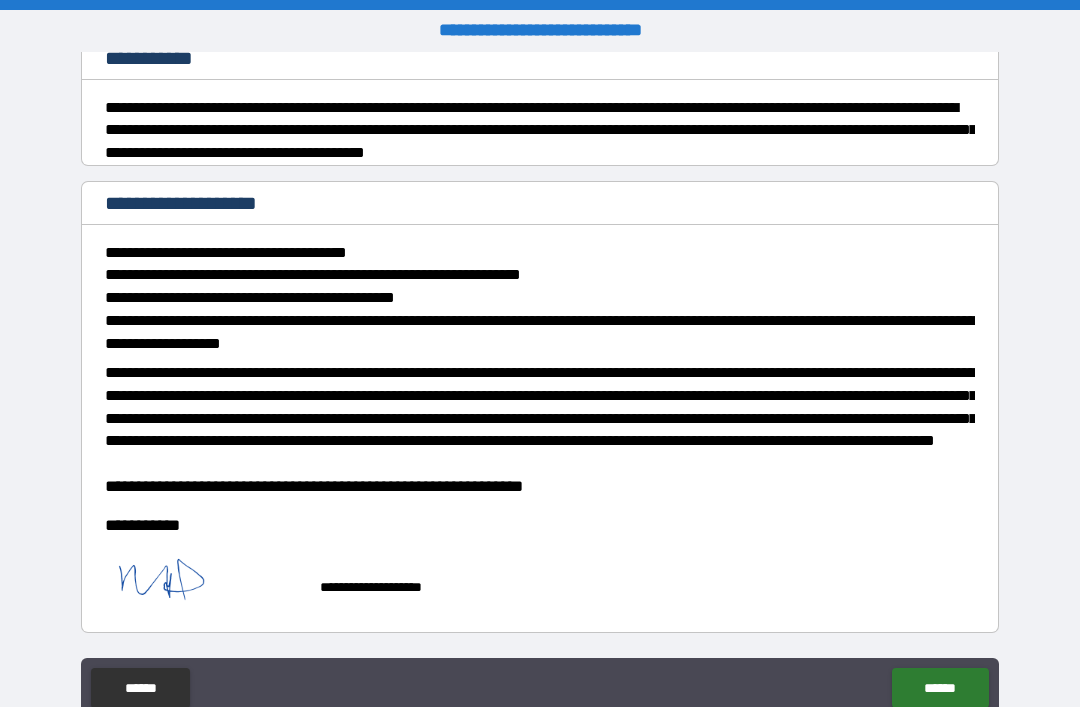 scroll, scrollTop: 1906, scrollLeft: 0, axis: vertical 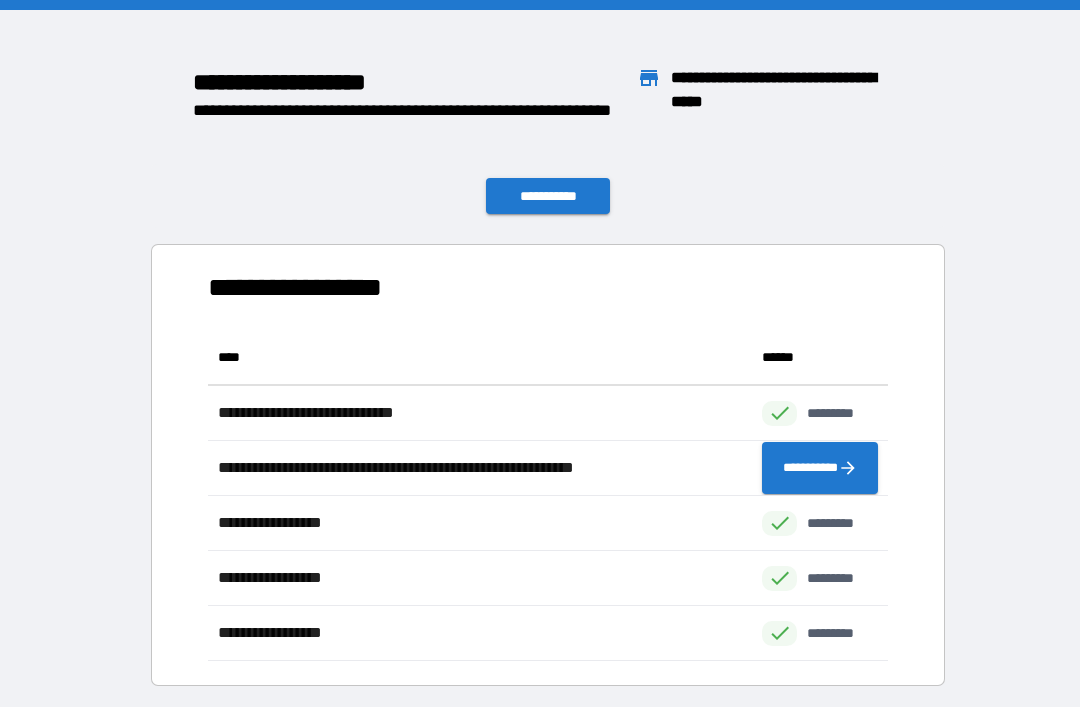 click on "**********" at bounding box center [548, 196] 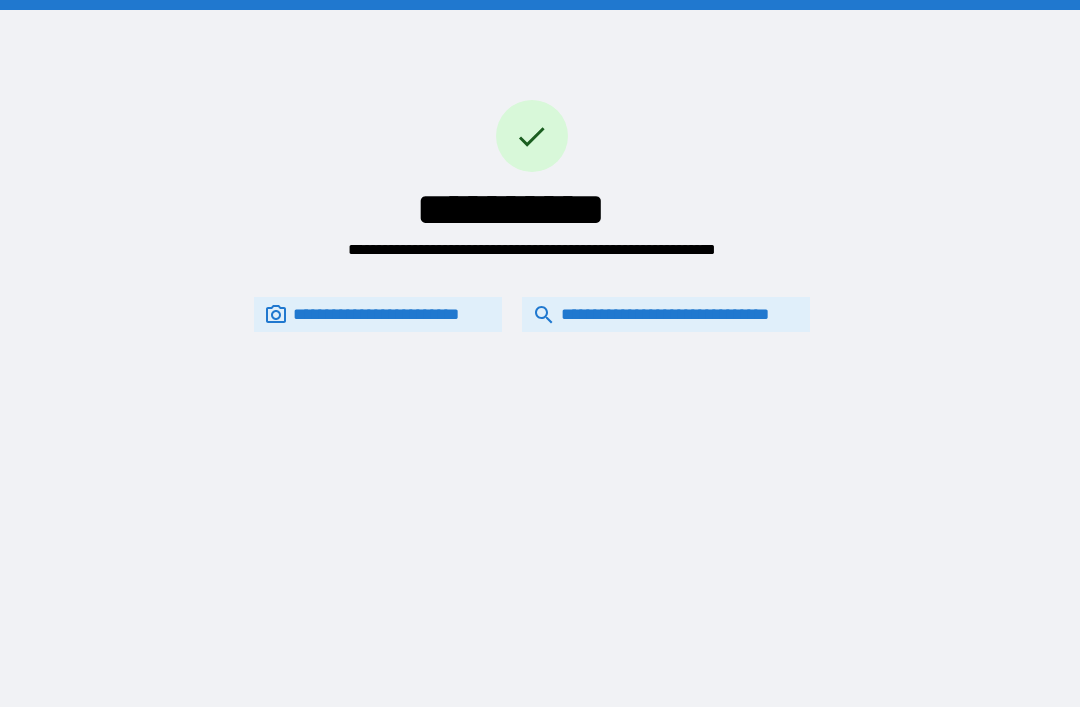 click on "**********" at bounding box center [666, 314] 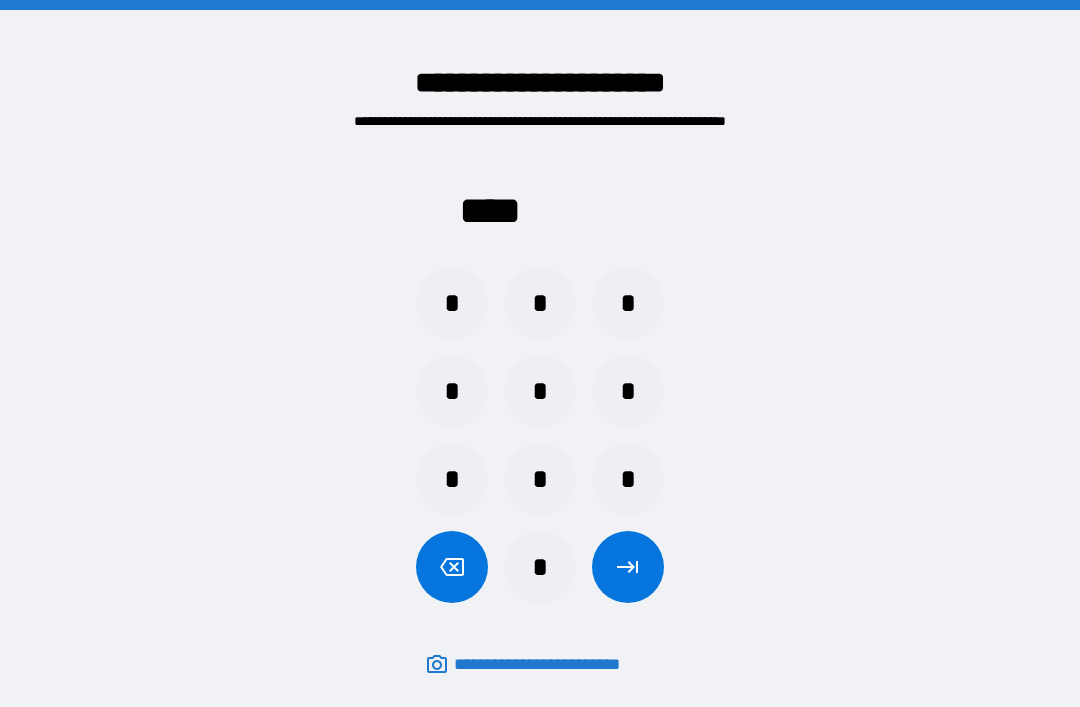 click on "*" at bounding box center (540, 567) 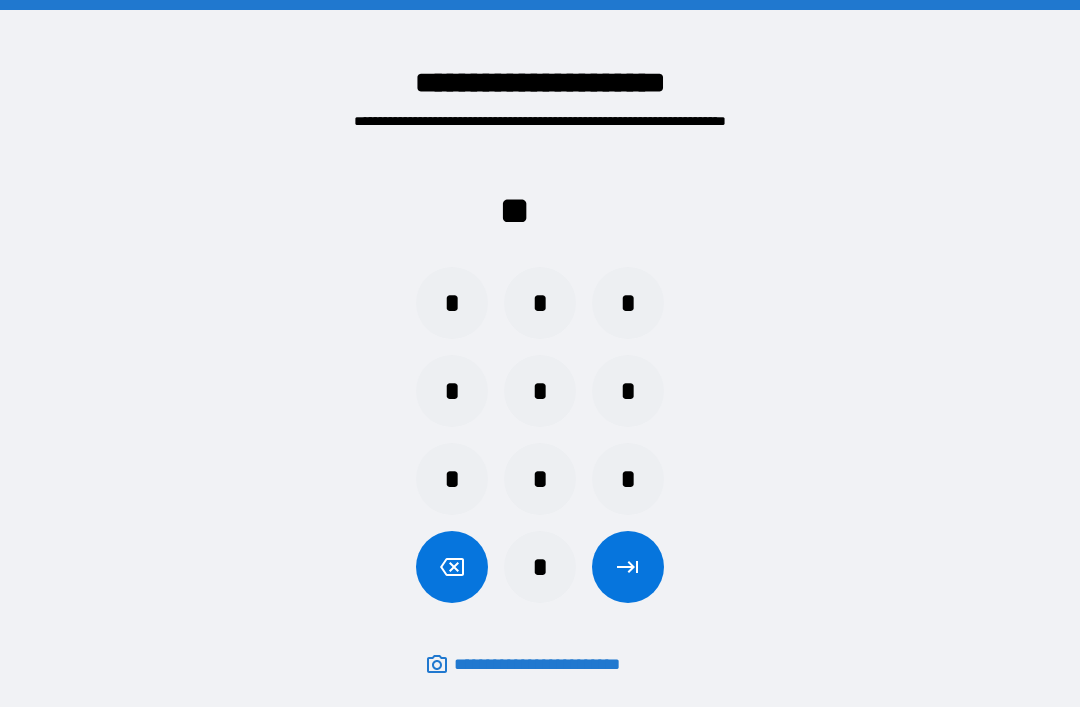 click on "*" at bounding box center (452, 391) 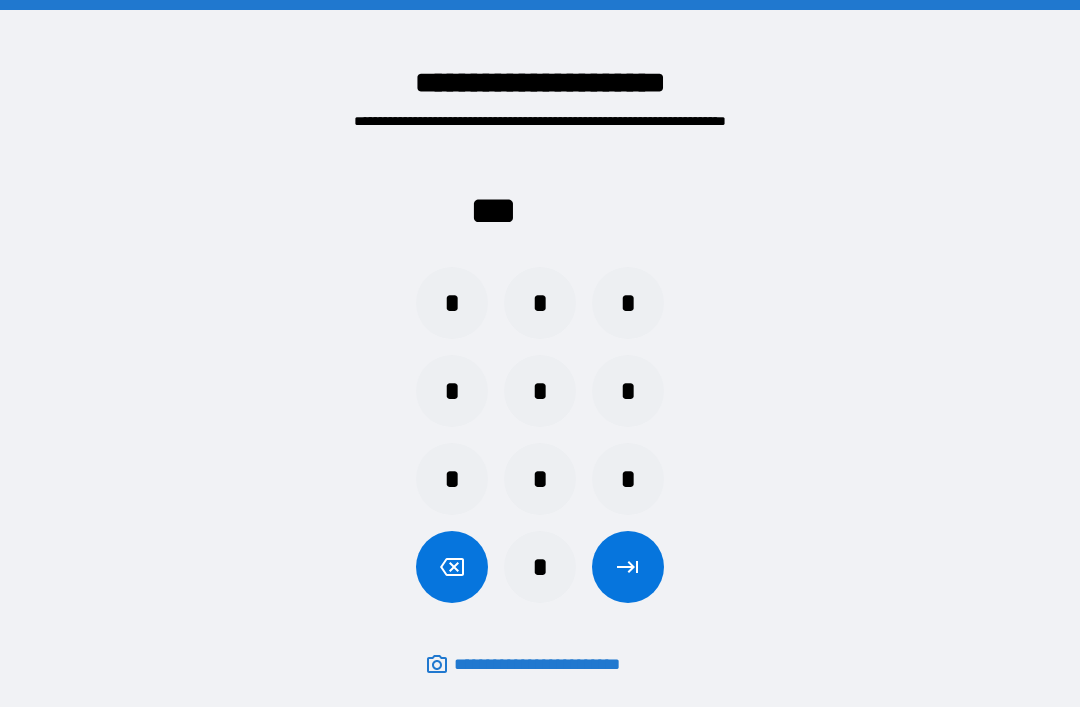 click on "*" at bounding box center (628, 303) 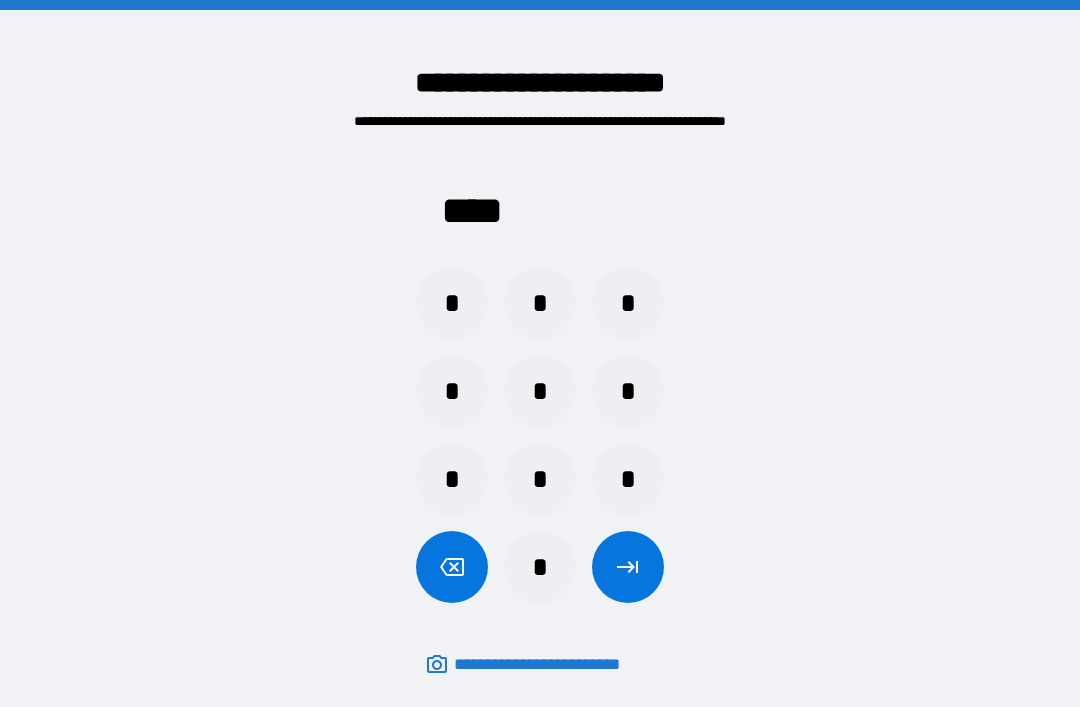 click at bounding box center (628, 567) 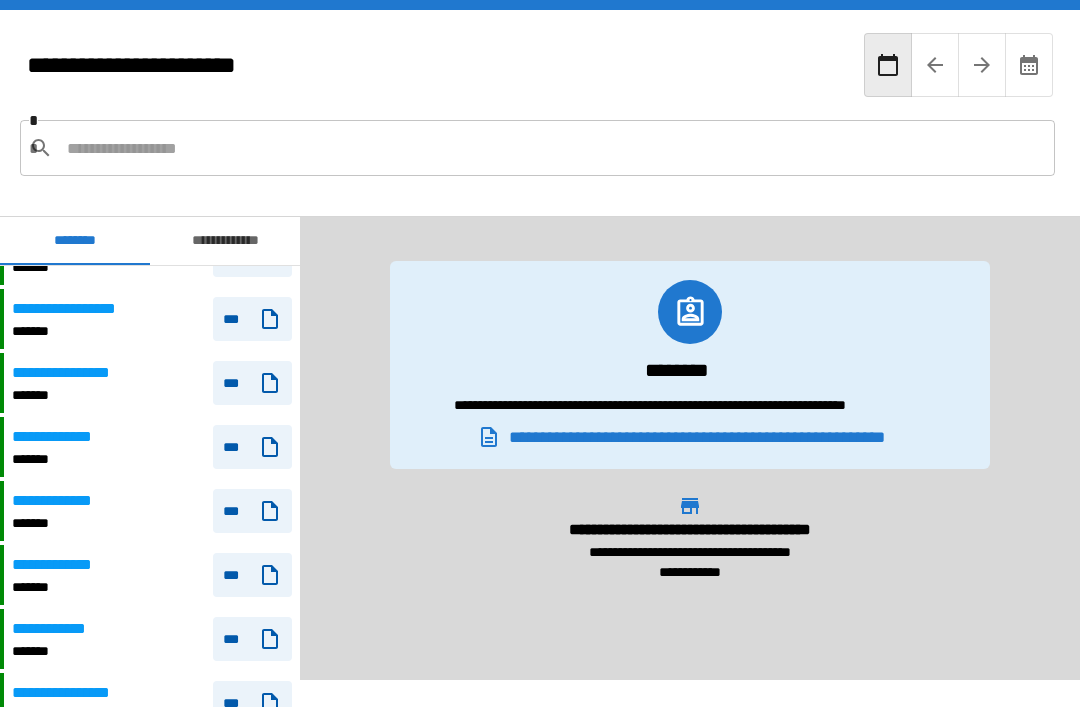 scroll, scrollTop: 21, scrollLeft: 0, axis: vertical 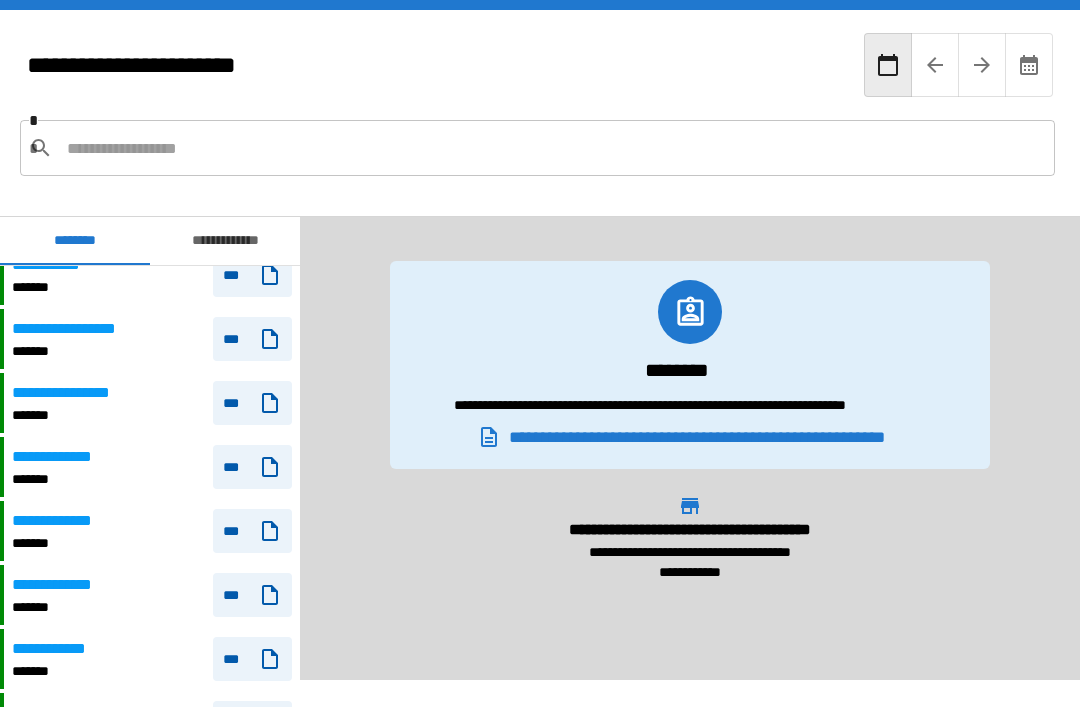 click 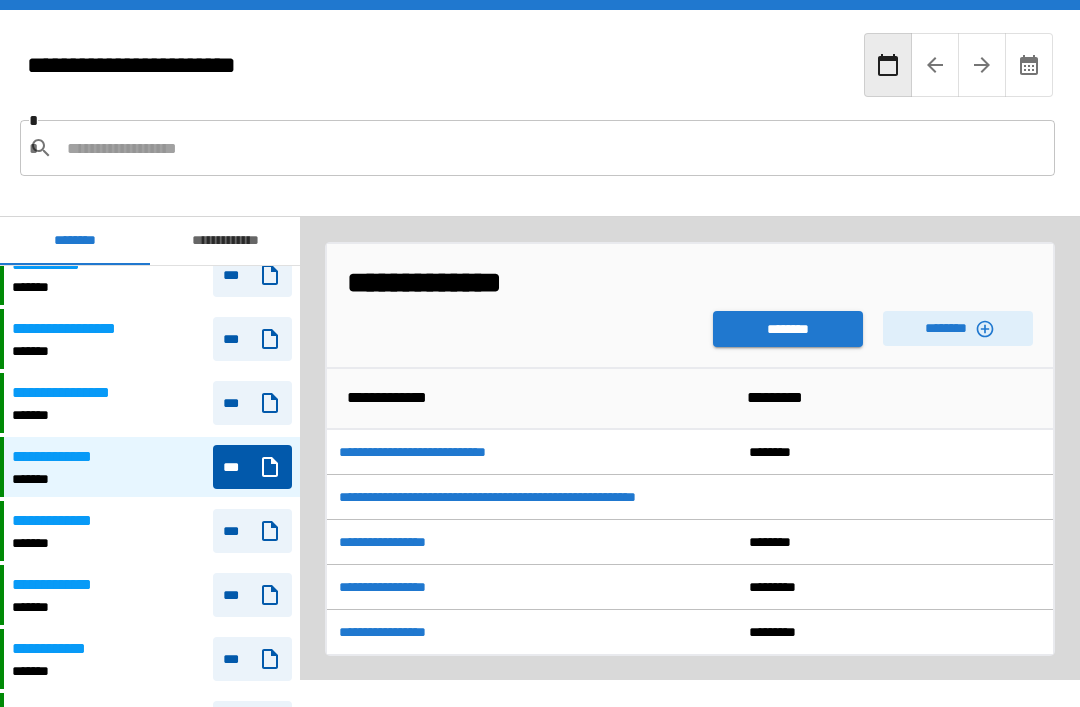 click on "********" at bounding box center [788, 329] 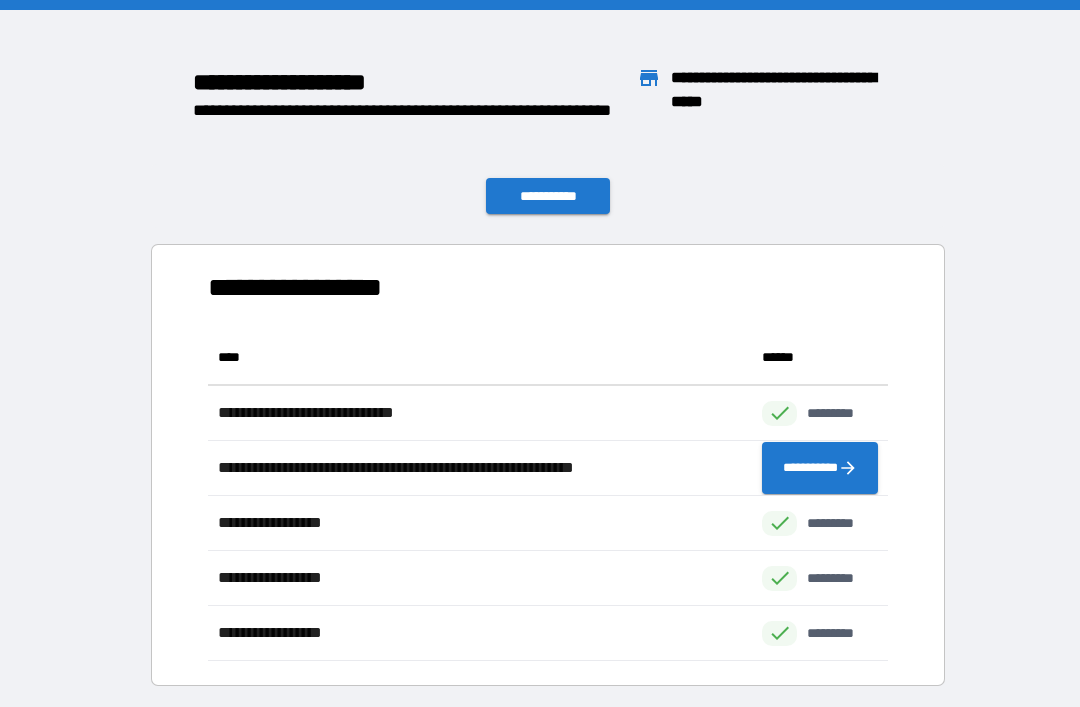 scroll, scrollTop: 1, scrollLeft: 1, axis: both 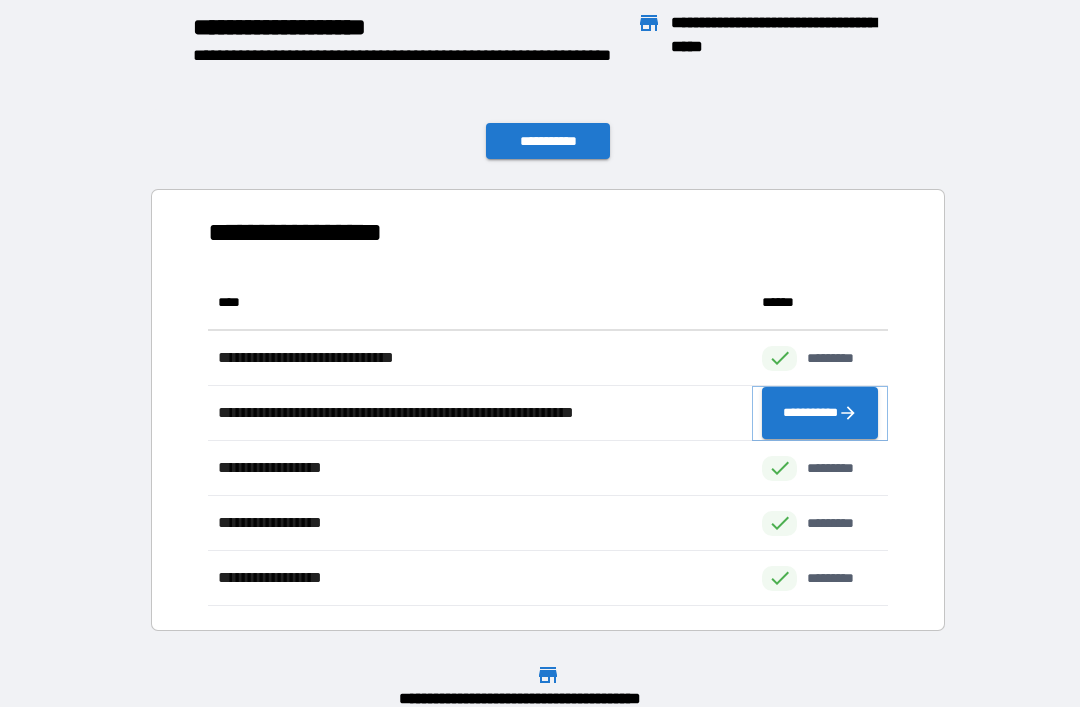 click on "**********" at bounding box center [820, 413] 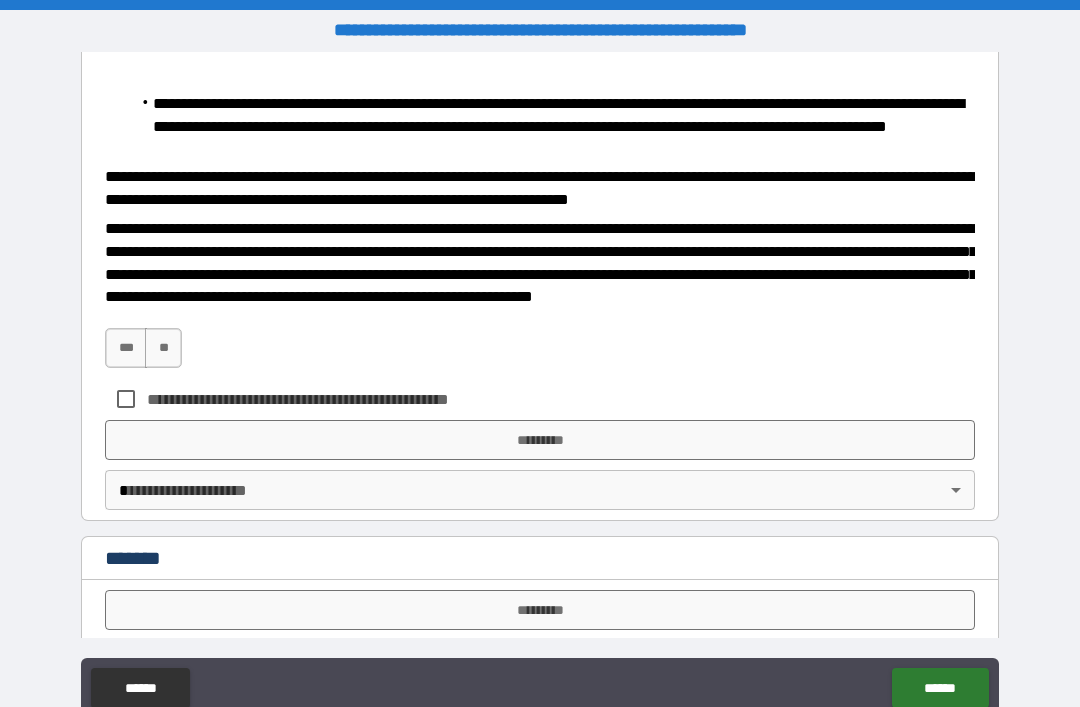 scroll, scrollTop: 751, scrollLeft: 0, axis: vertical 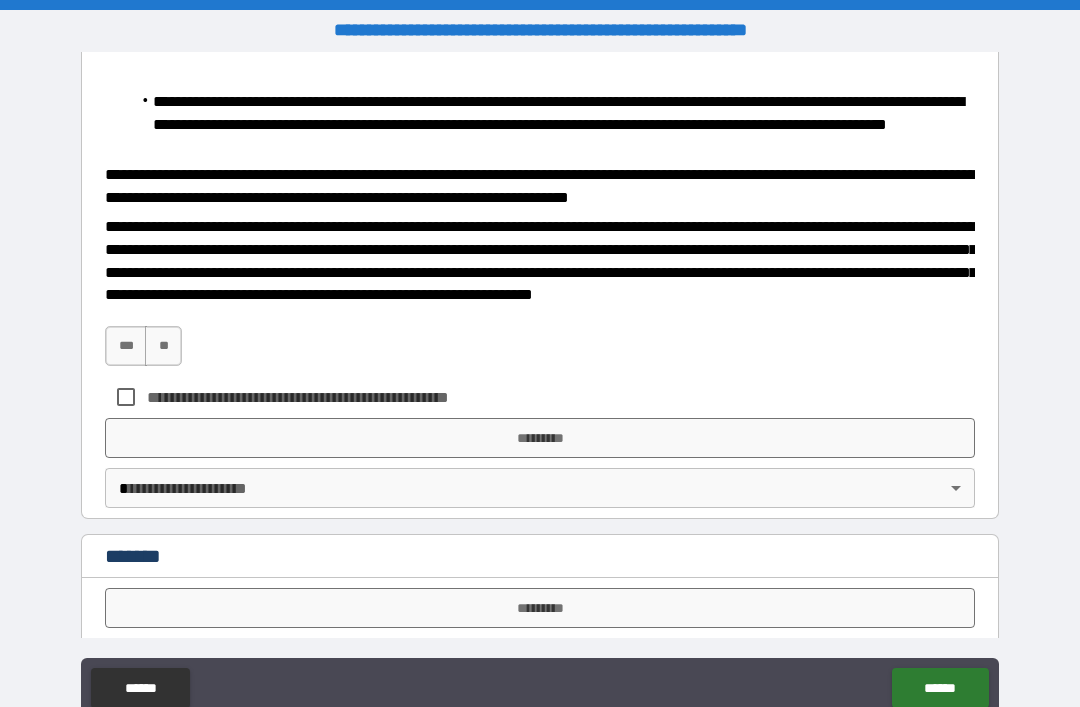 click on "***" at bounding box center (126, 346) 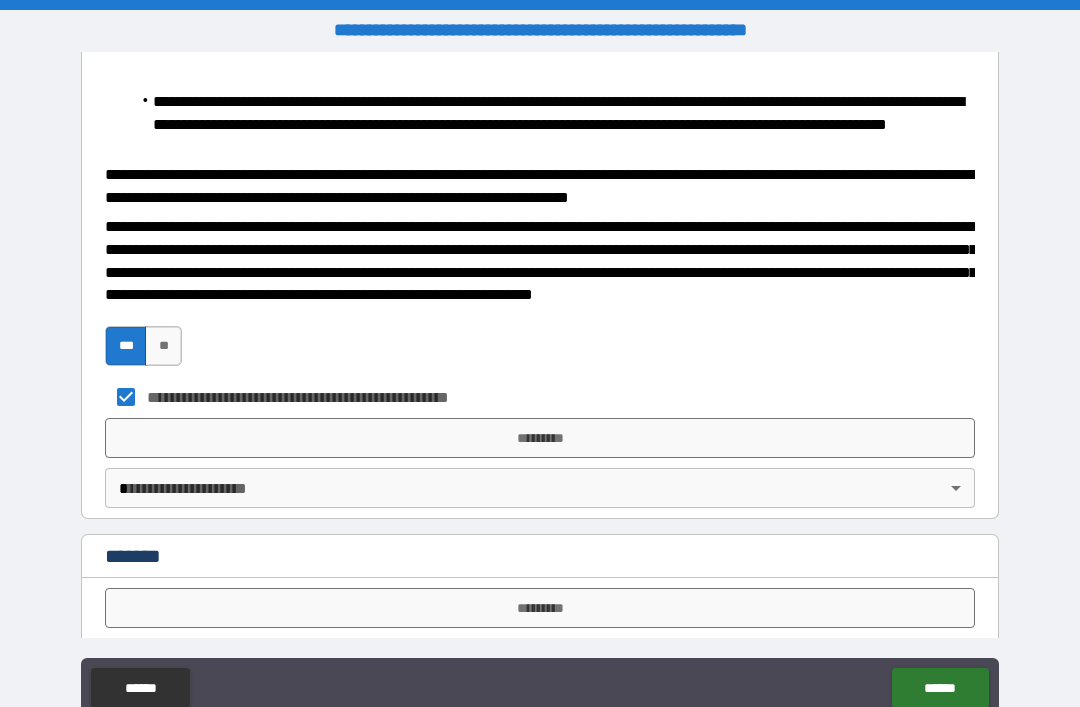 click on "*********" at bounding box center [540, 438] 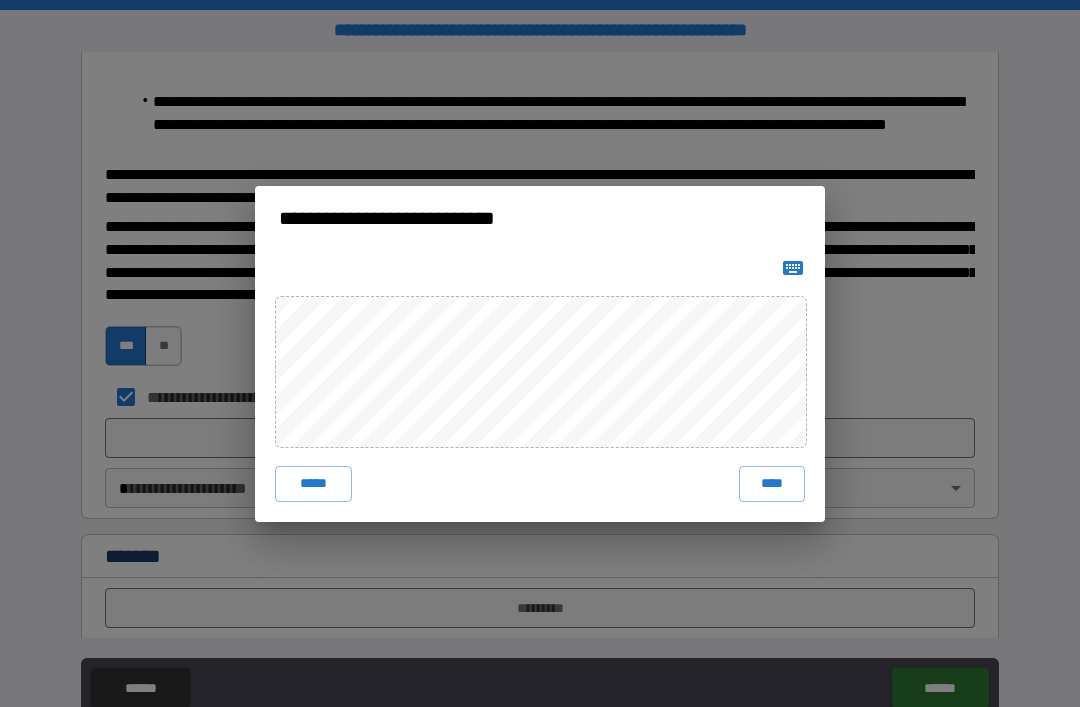 click on "****" at bounding box center [772, 484] 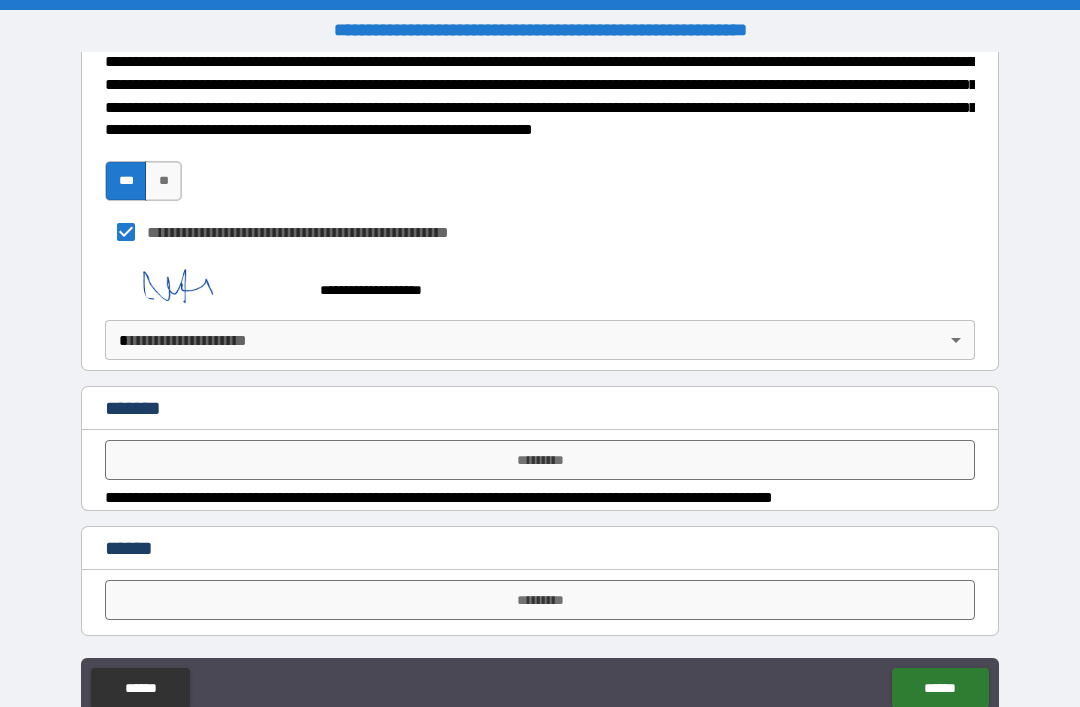 scroll, scrollTop: 914, scrollLeft: 0, axis: vertical 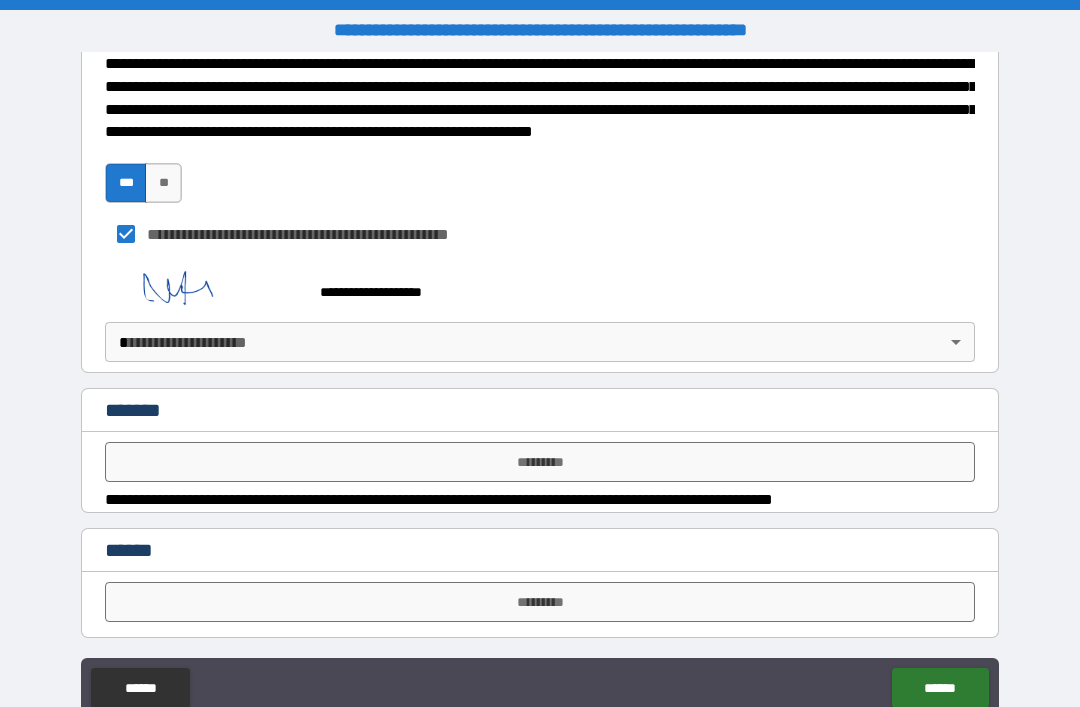 click on "*********" at bounding box center [540, 462] 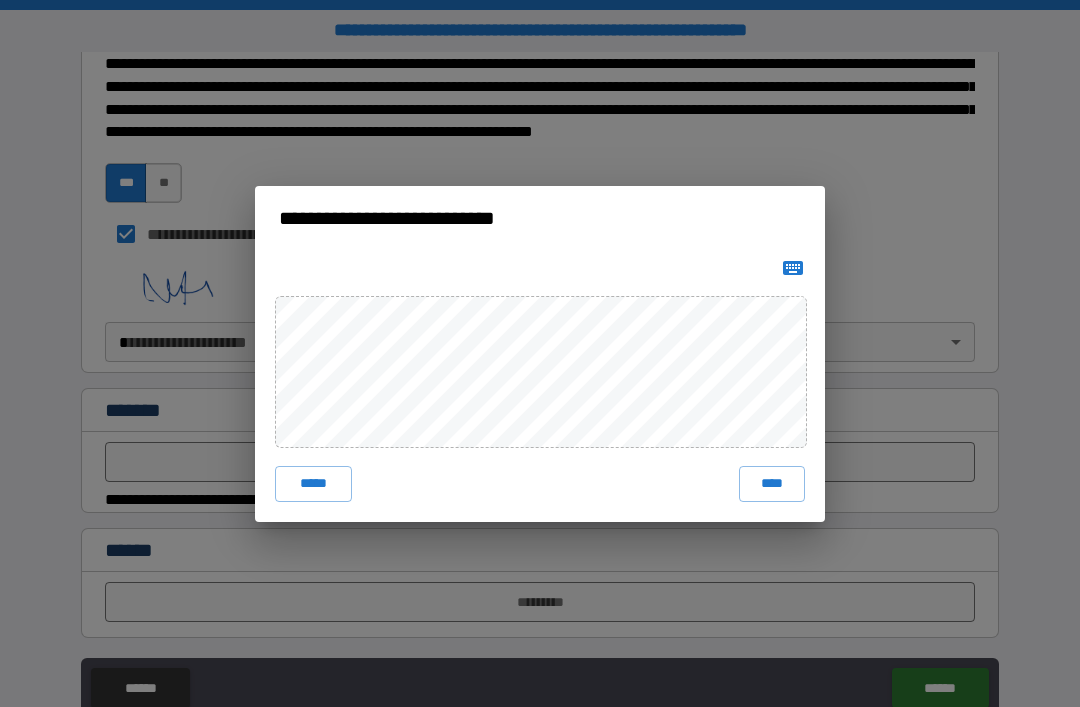 click on "****" at bounding box center (772, 484) 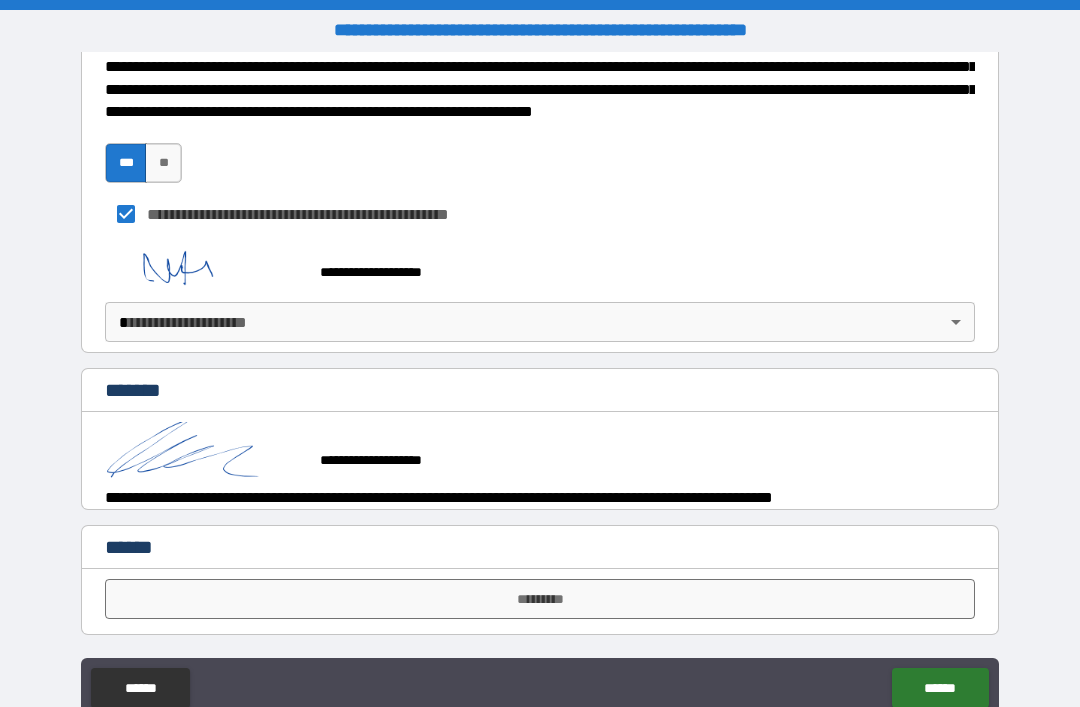 scroll, scrollTop: 931, scrollLeft: 0, axis: vertical 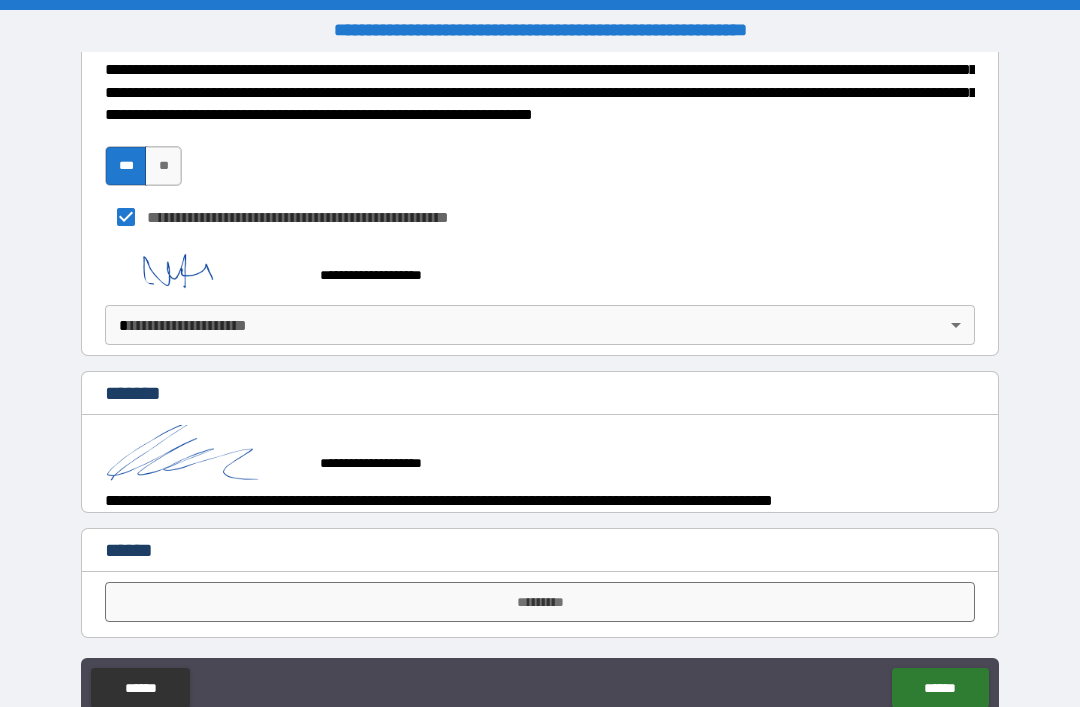 click on "******" at bounding box center (940, 688) 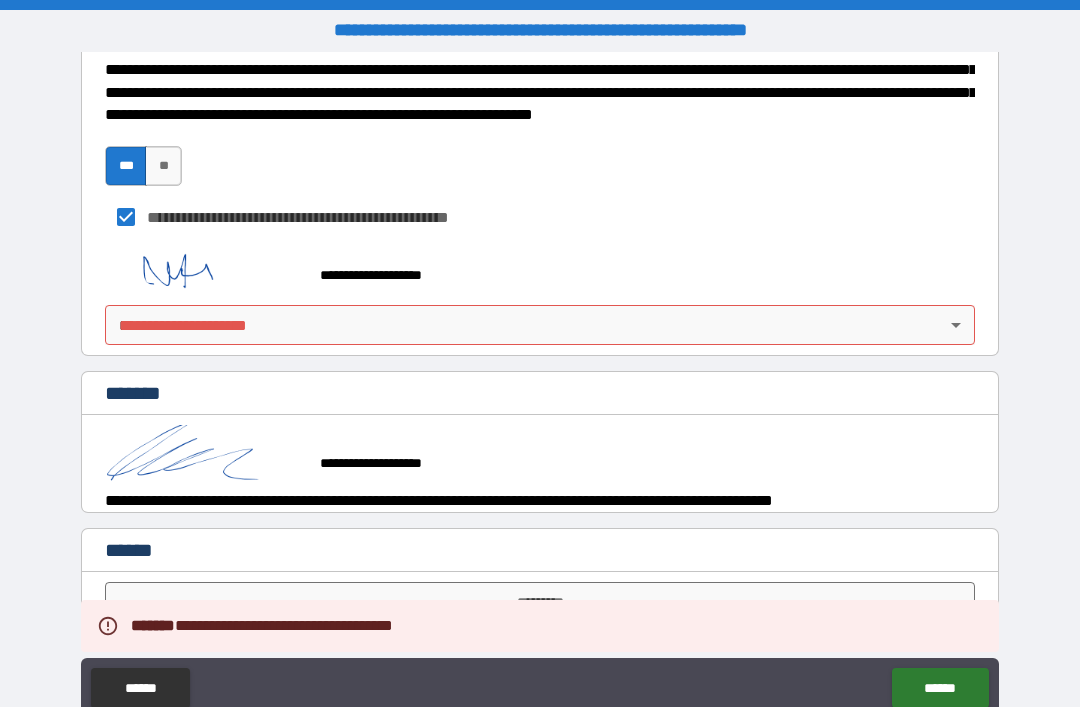 click on "******" at bounding box center [940, 688] 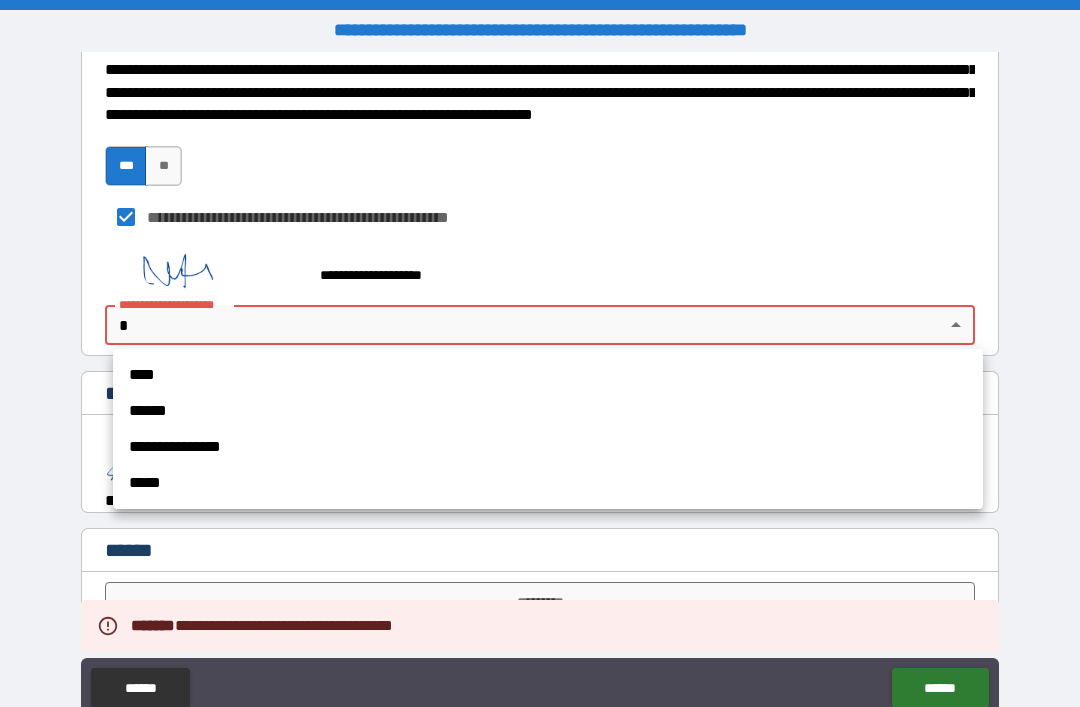 click on "****" at bounding box center (548, 375) 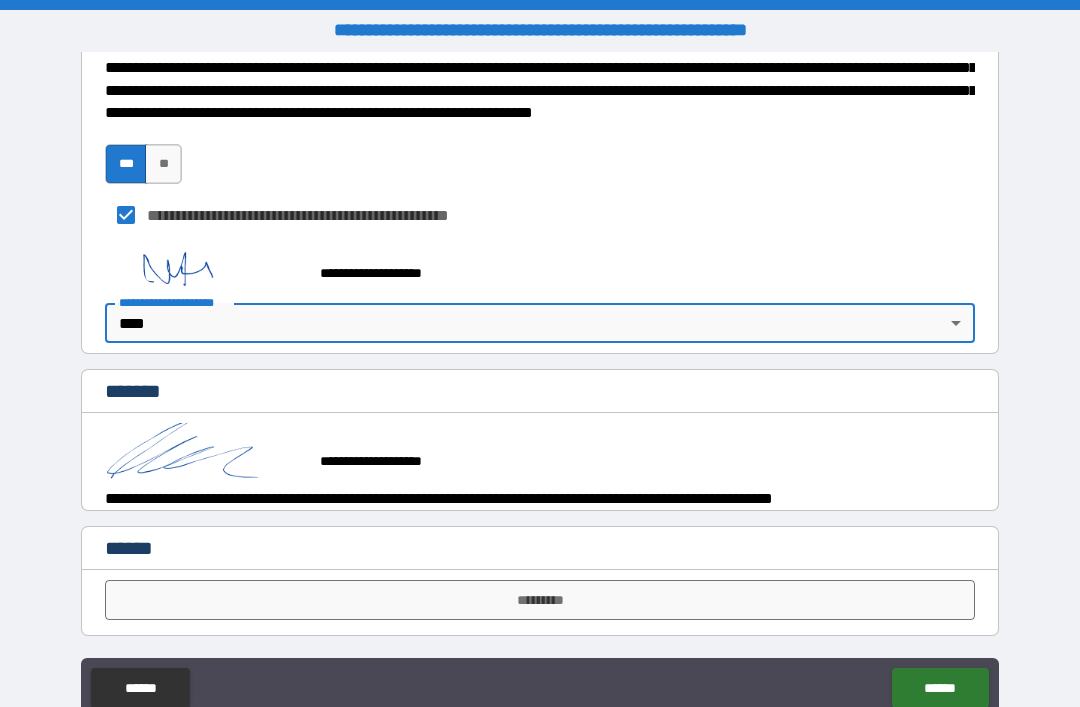 scroll, scrollTop: 931, scrollLeft: 0, axis: vertical 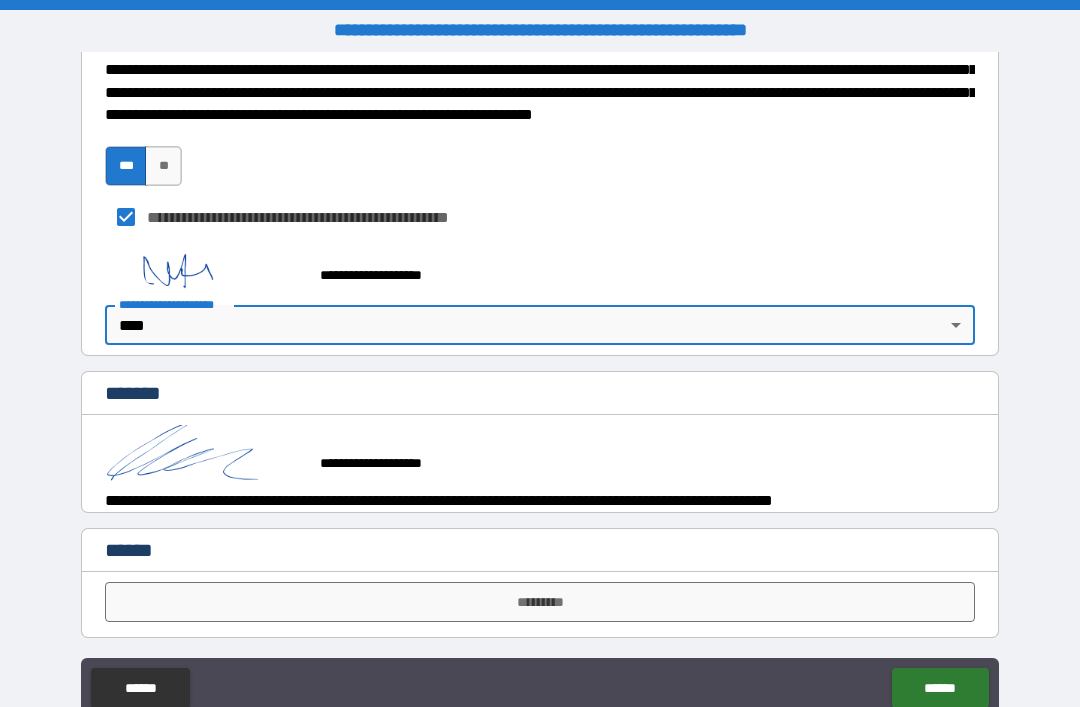 click on "**********" at bounding box center [540, 385] 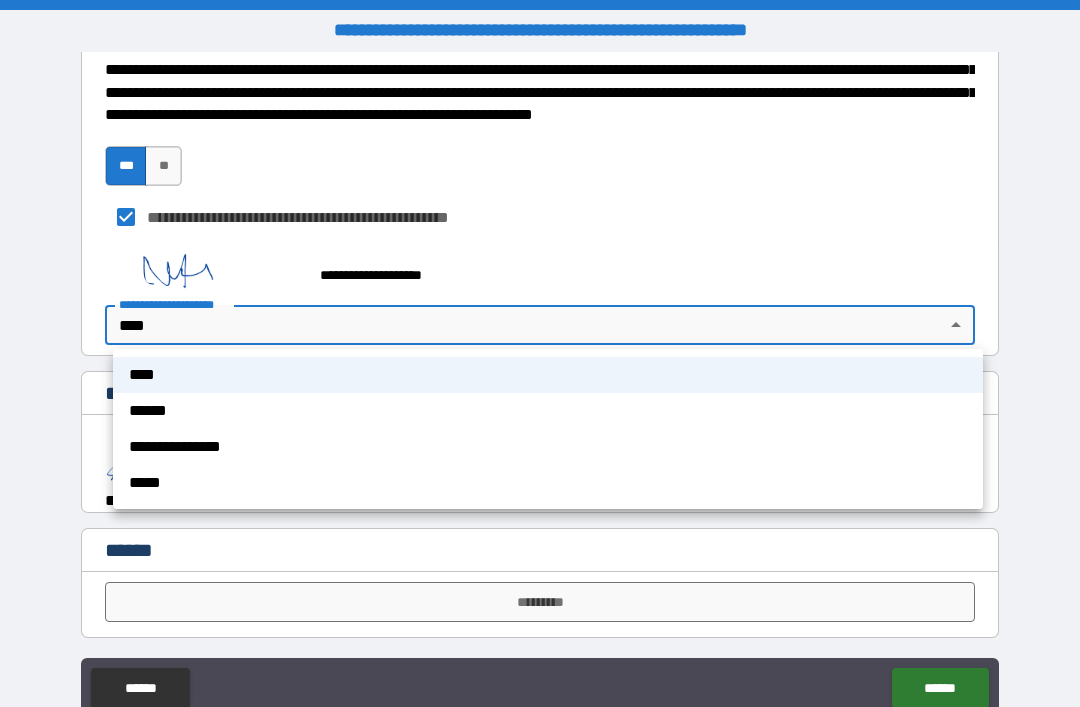click on "**********" at bounding box center (548, 447) 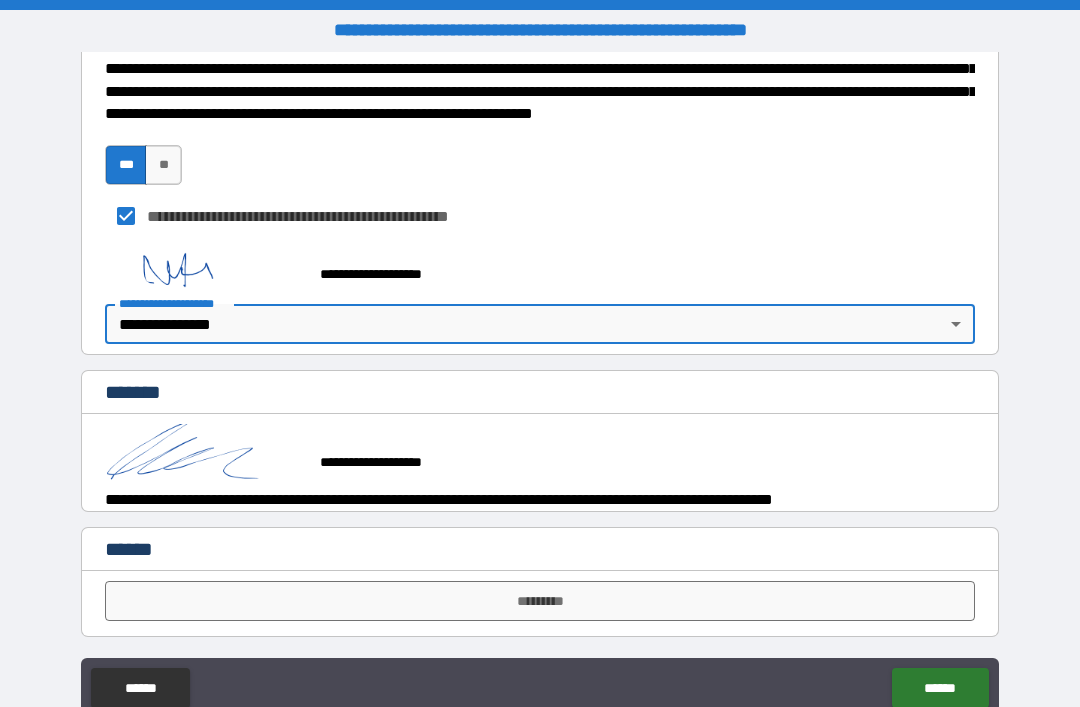 scroll, scrollTop: 931, scrollLeft: 0, axis: vertical 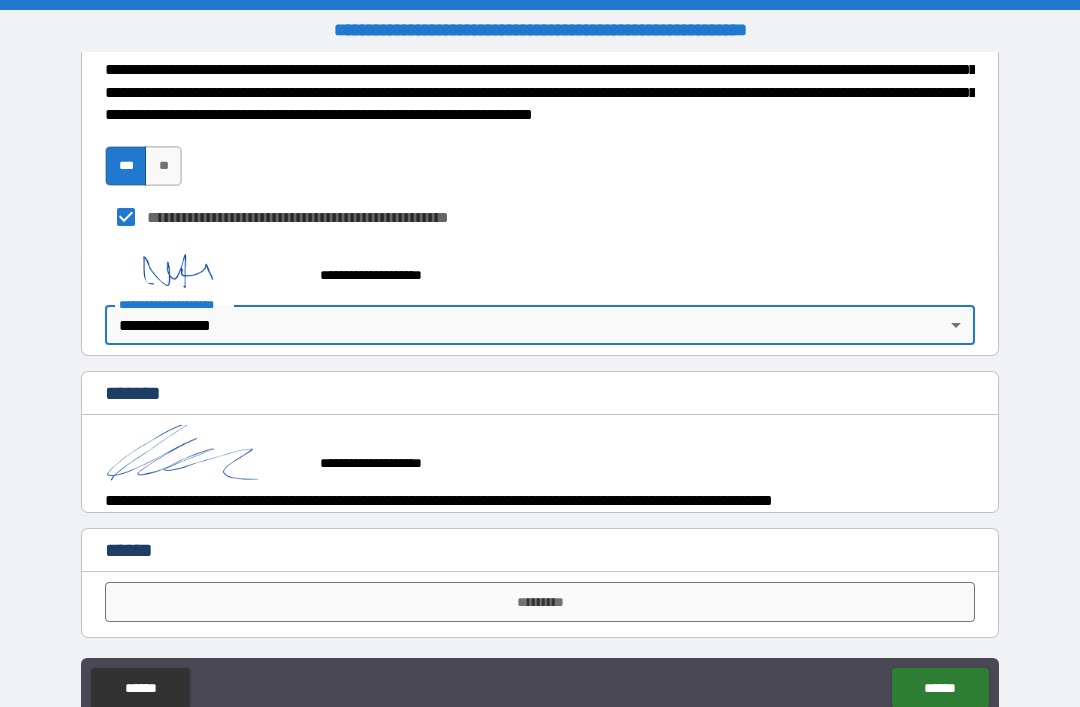 click on "******" at bounding box center [940, 688] 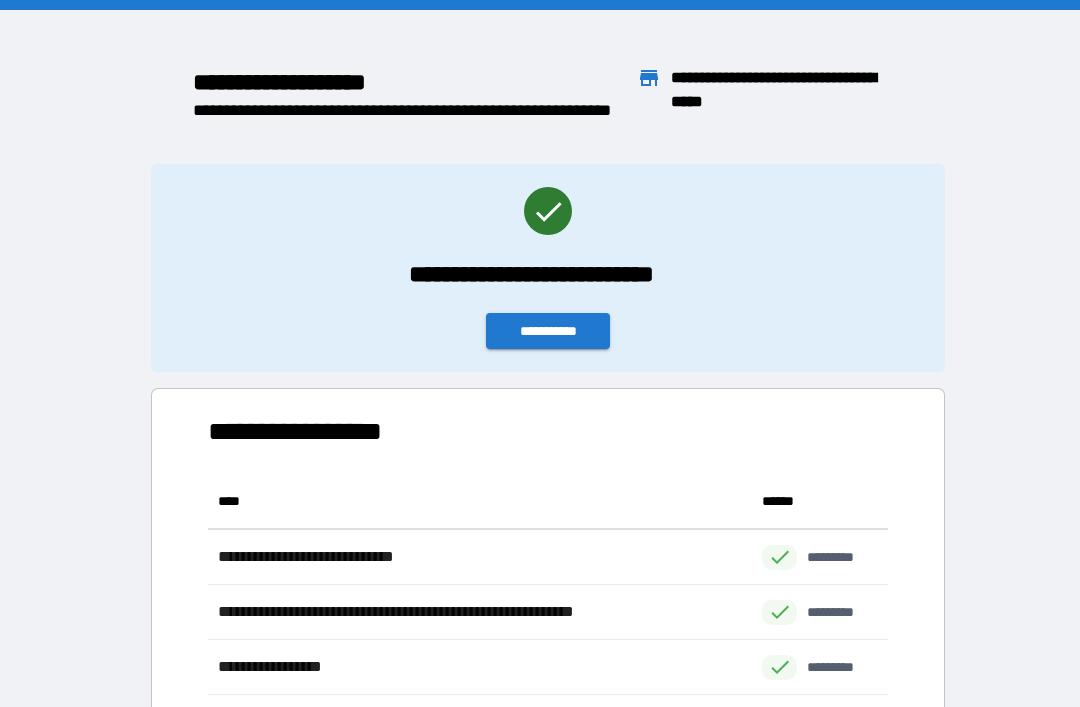 scroll, scrollTop: 331, scrollLeft: 680, axis: both 